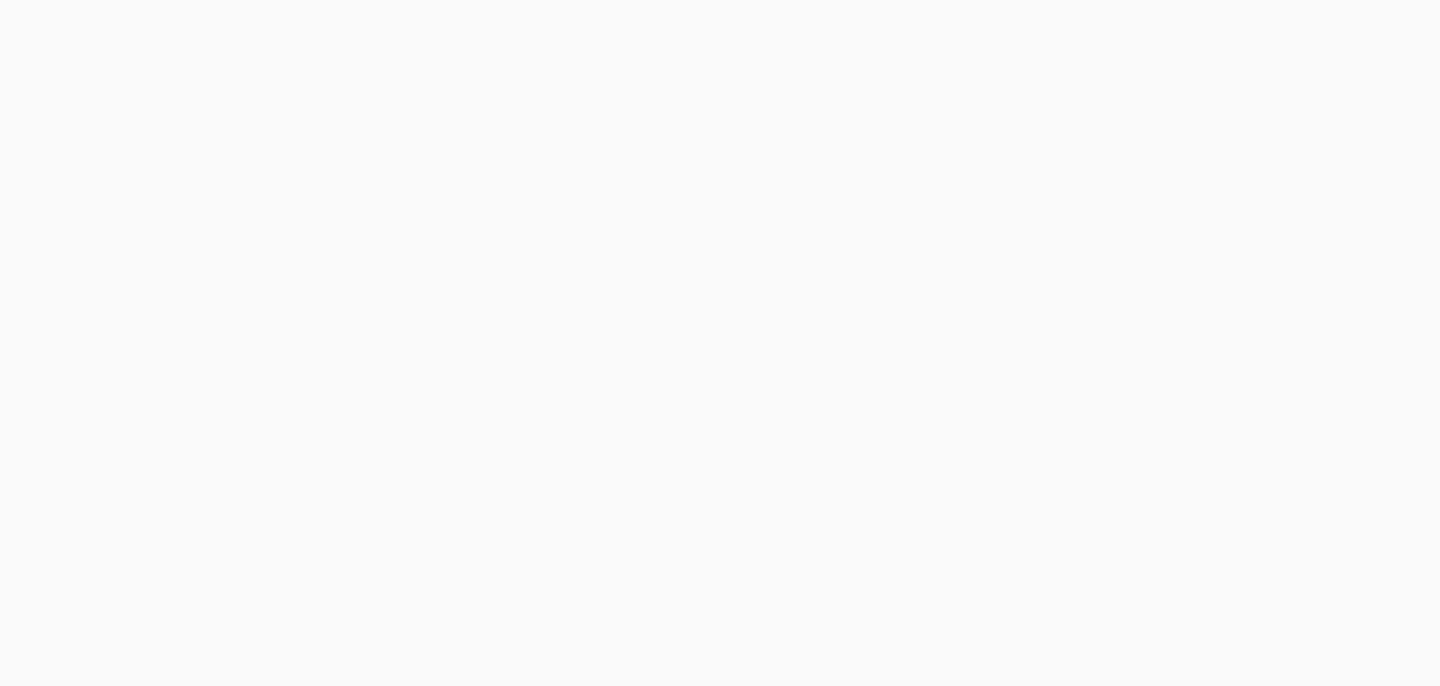 scroll, scrollTop: 0, scrollLeft: 0, axis: both 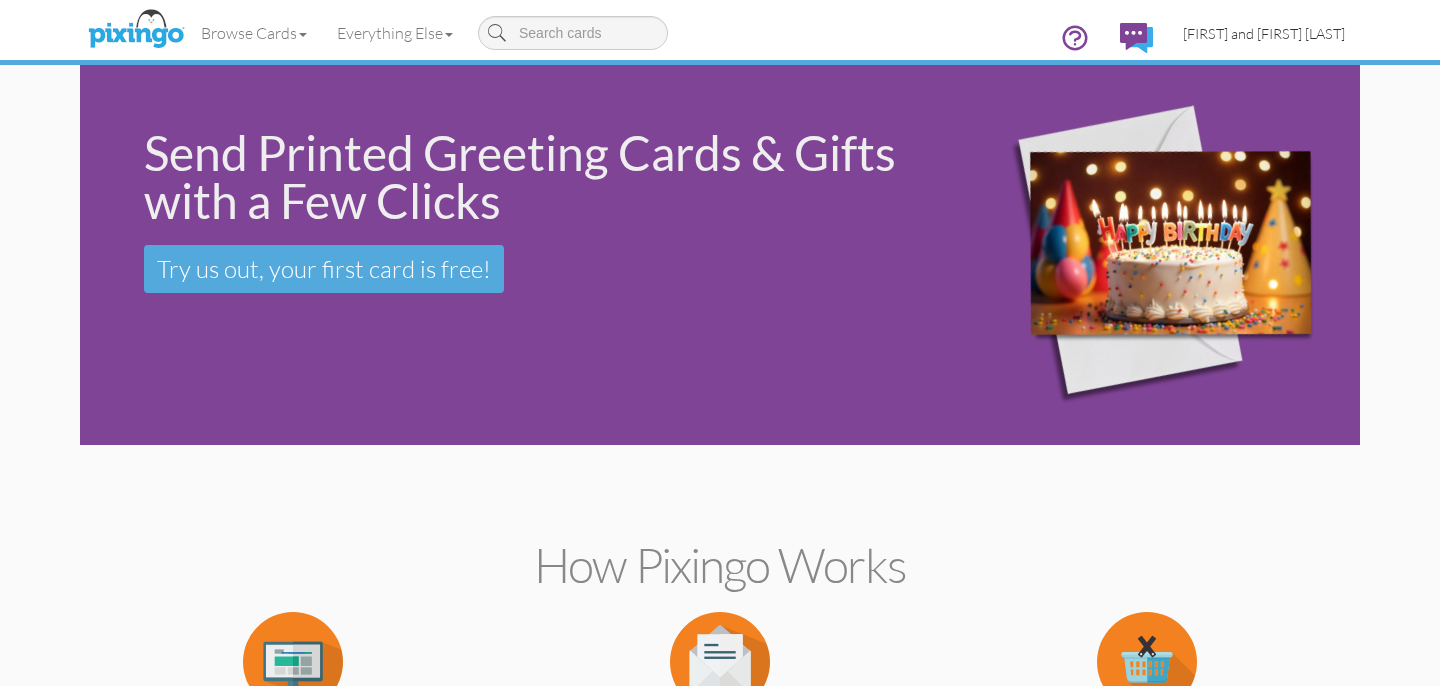 click on "[FIRST] and [FIRST] [LAST]" at bounding box center [1264, 33] 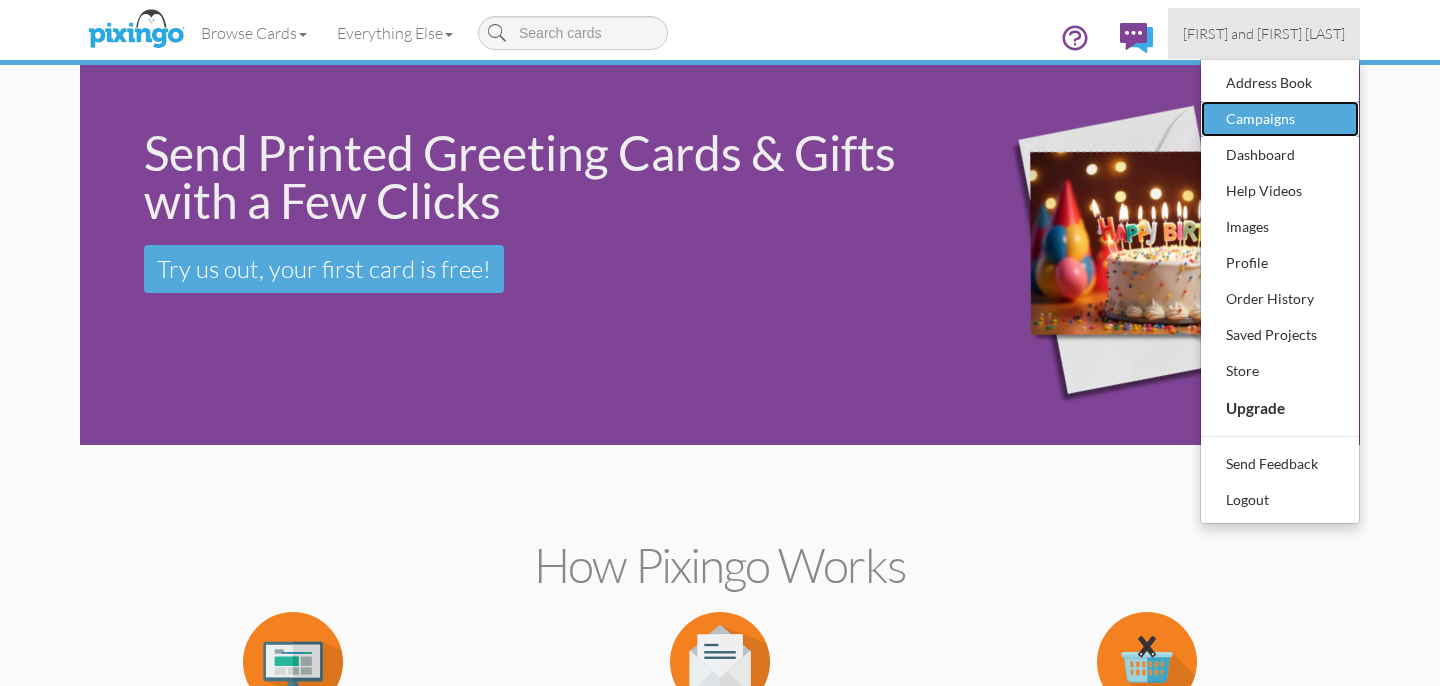 click on "Campaigns" at bounding box center [1280, 119] 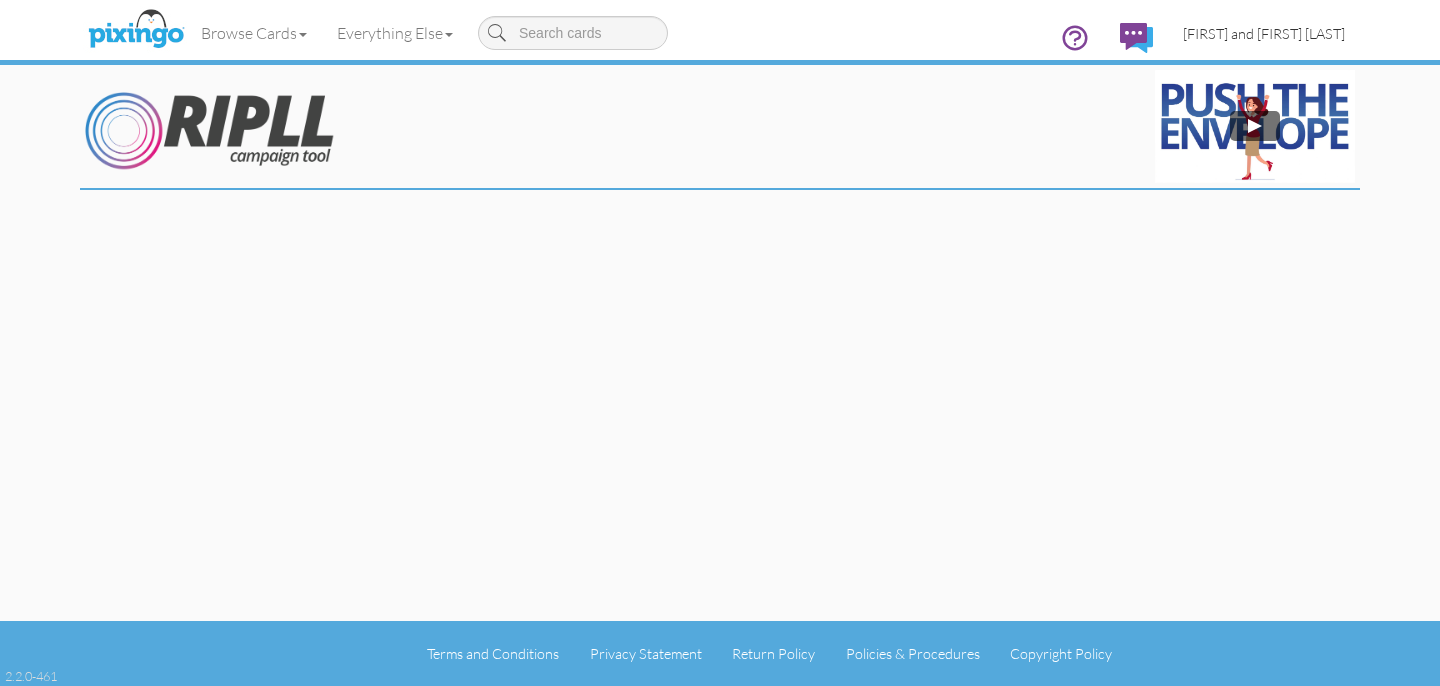 click on "[FIRST] and [FIRST] [LAST]" at bounding box center (1264, 33) 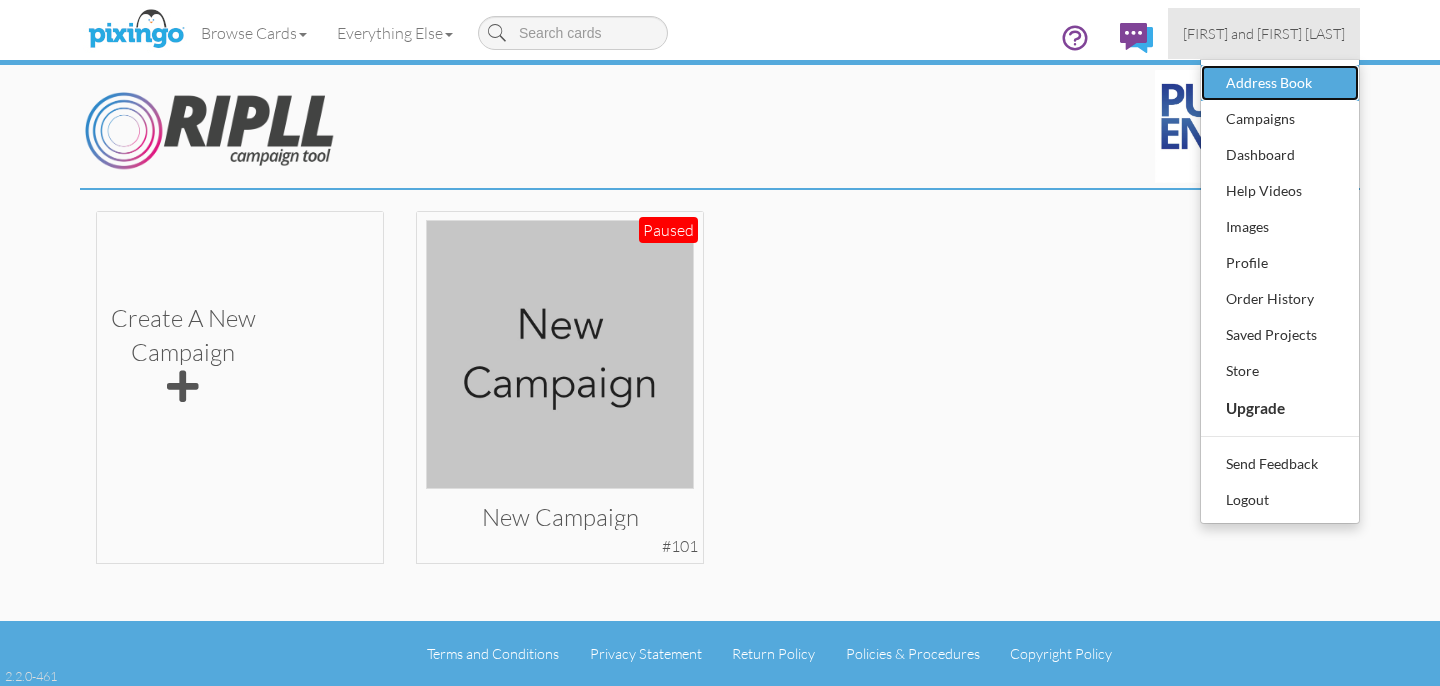 click on "Address Book" at bounding box center (1280, 83) 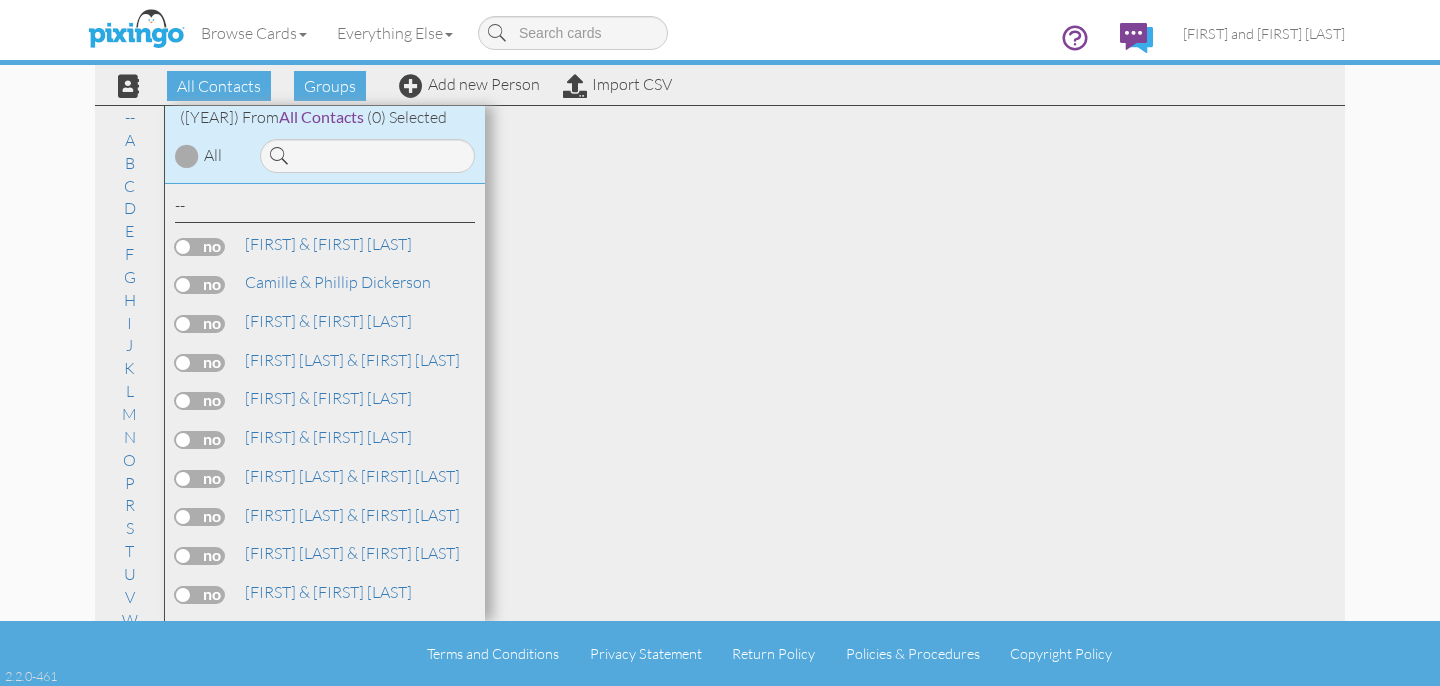 click on "All Contacts
Groups
Add new Person
Import
CSV" at bounding box center [387, 85] 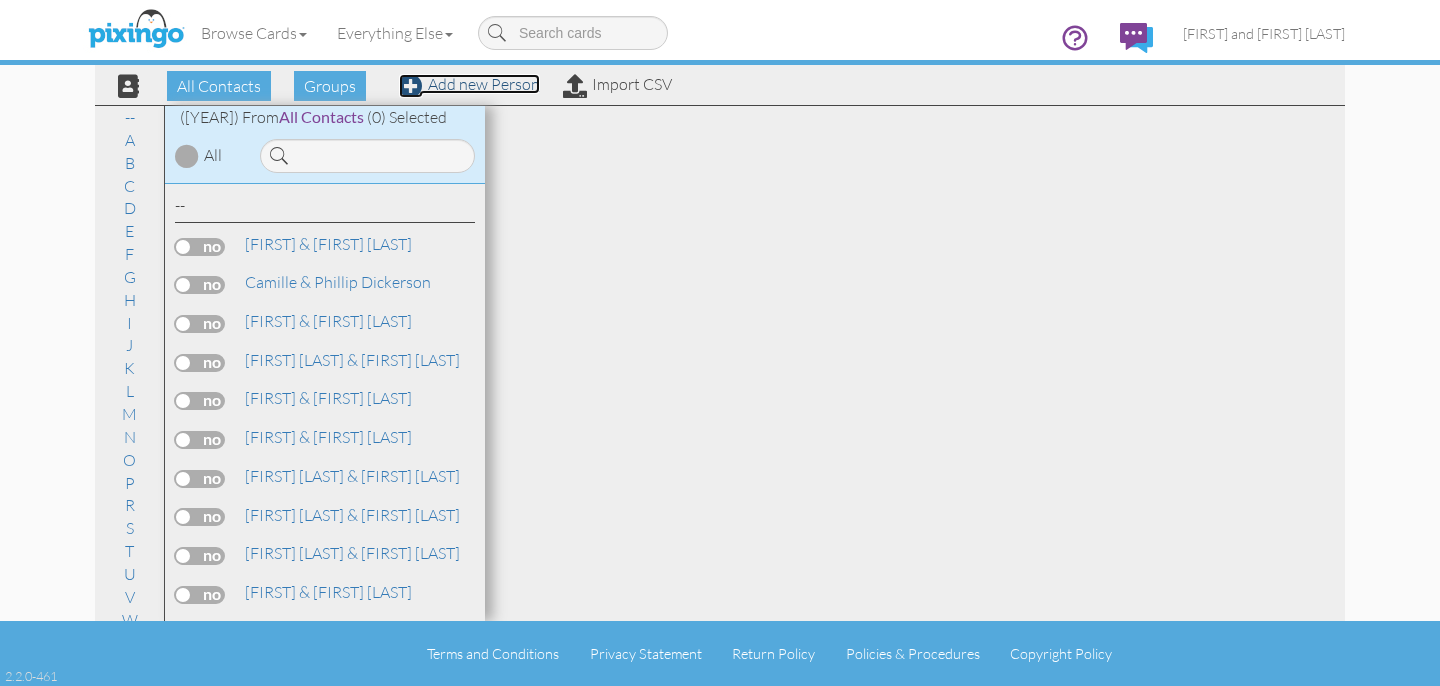 click on "Add new Person" at bounding box center (469, 84) 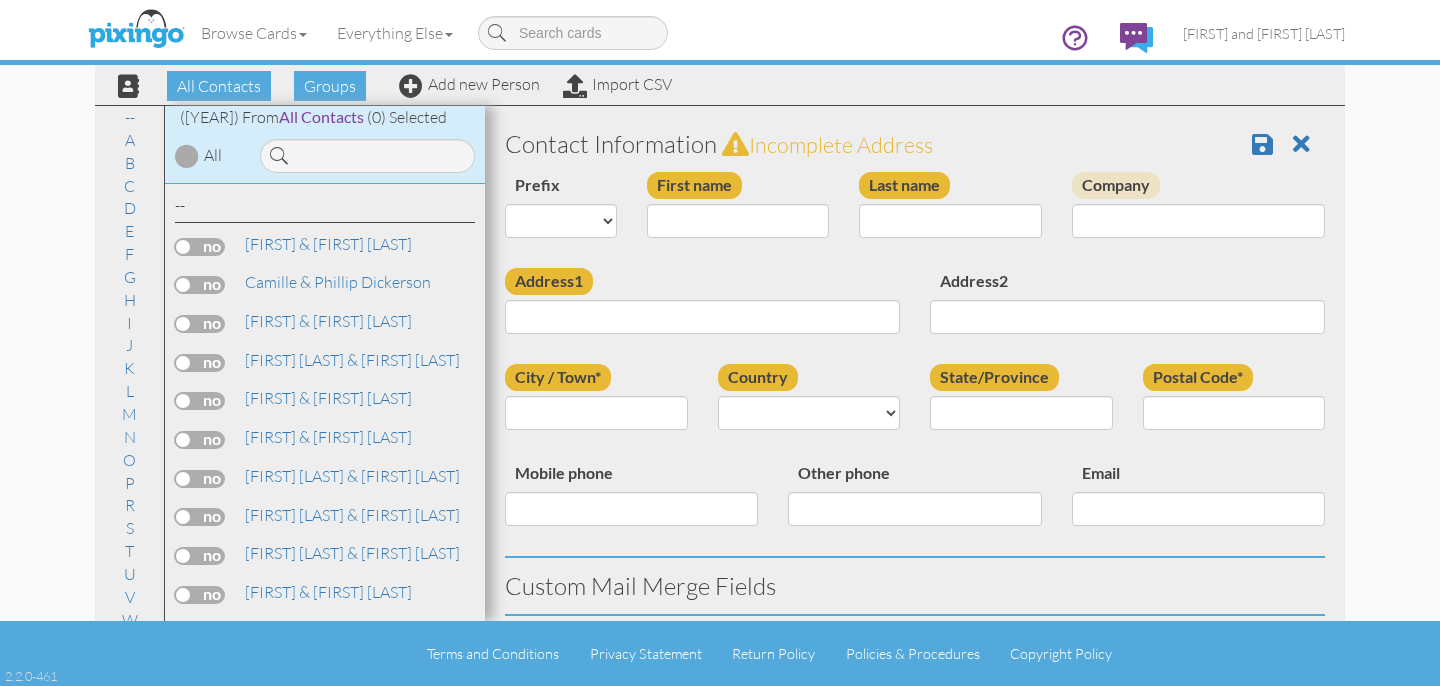 click on "First name" at bounding box center (738, 212) 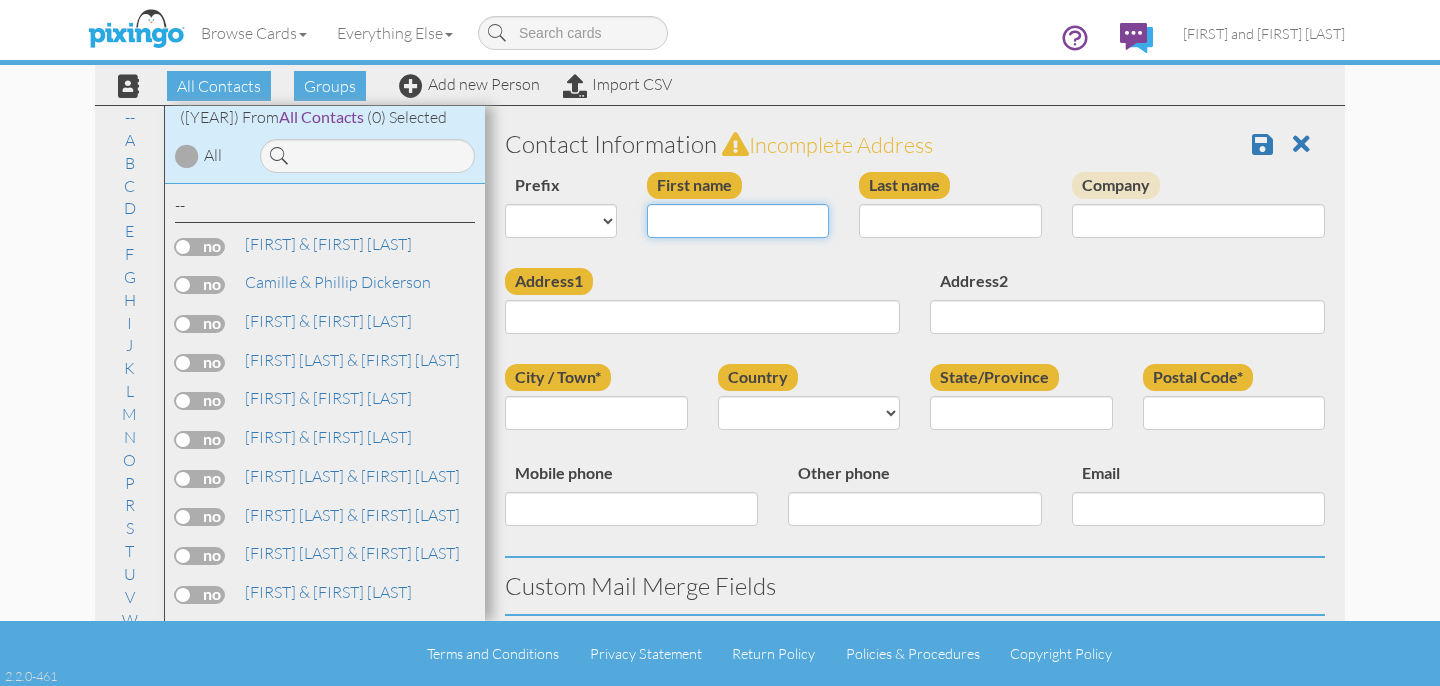click on "First name" at bounding box center [738, 221] 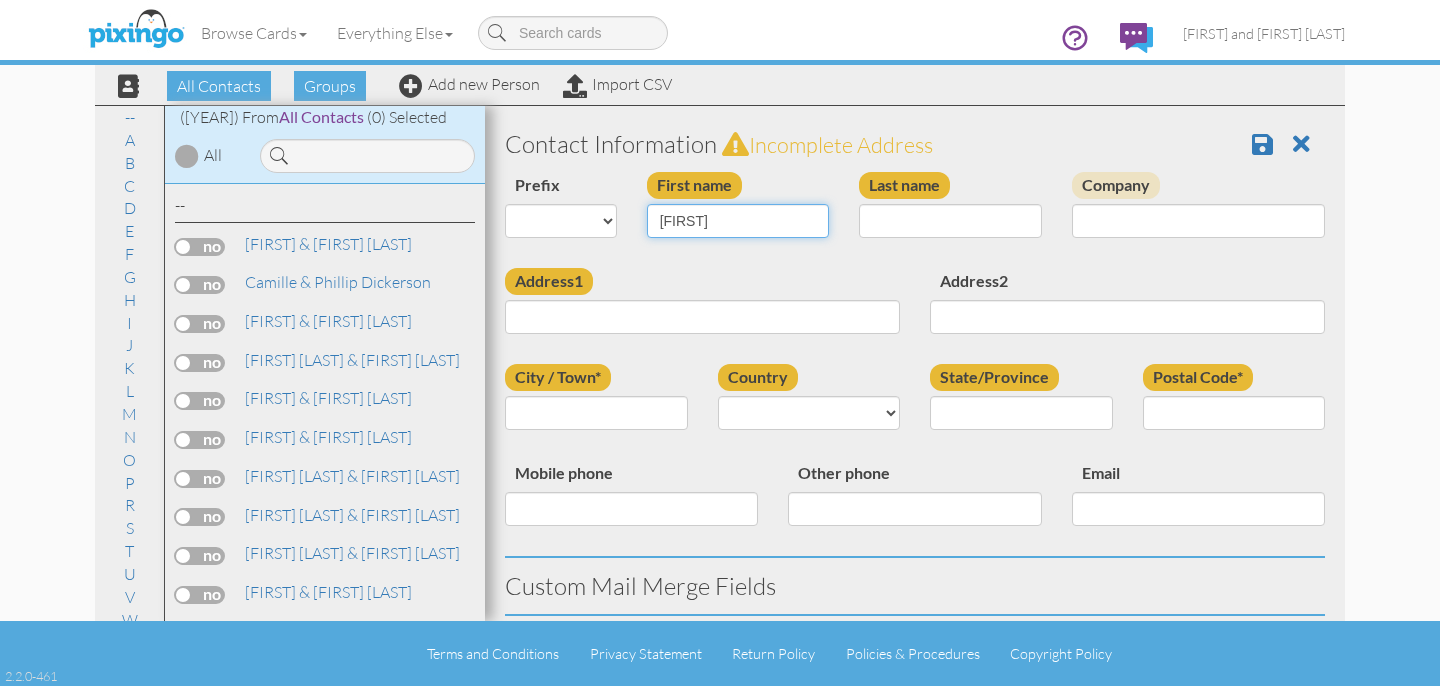 type on "[FIRST]" 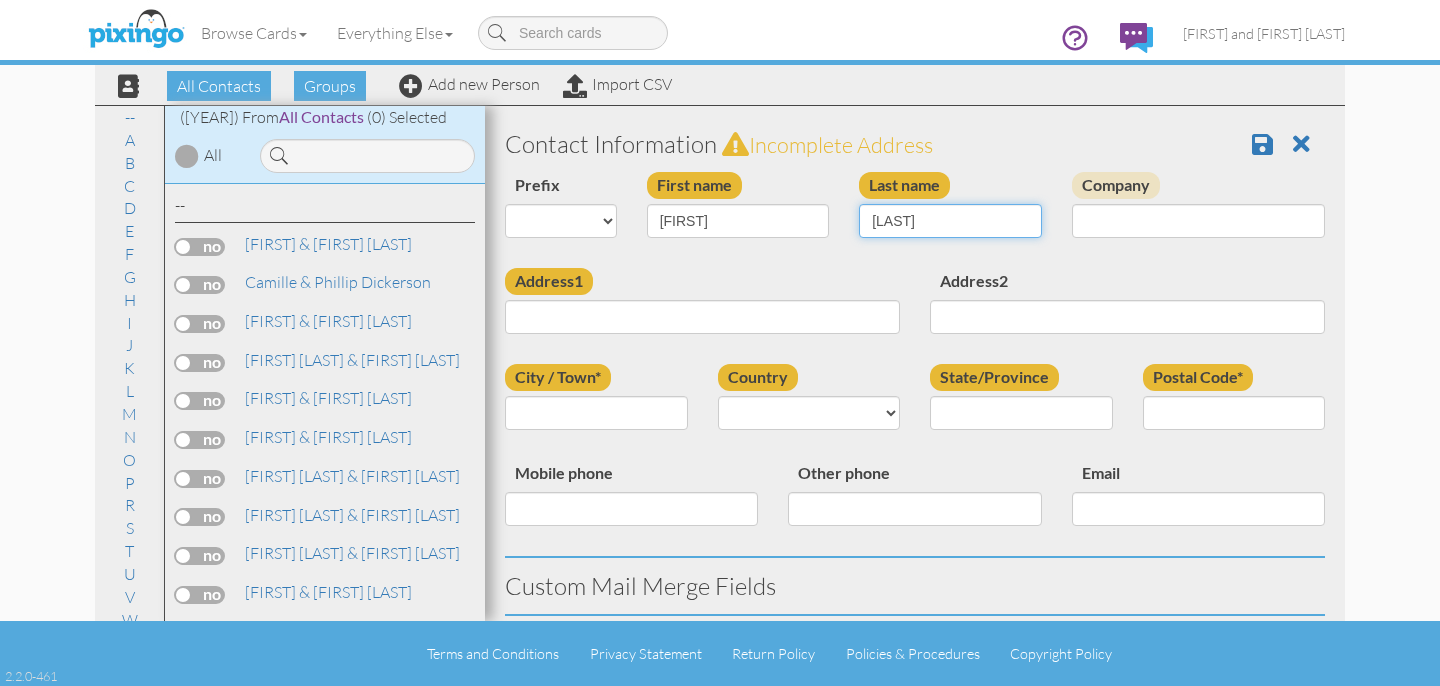 type on "Aruanno" 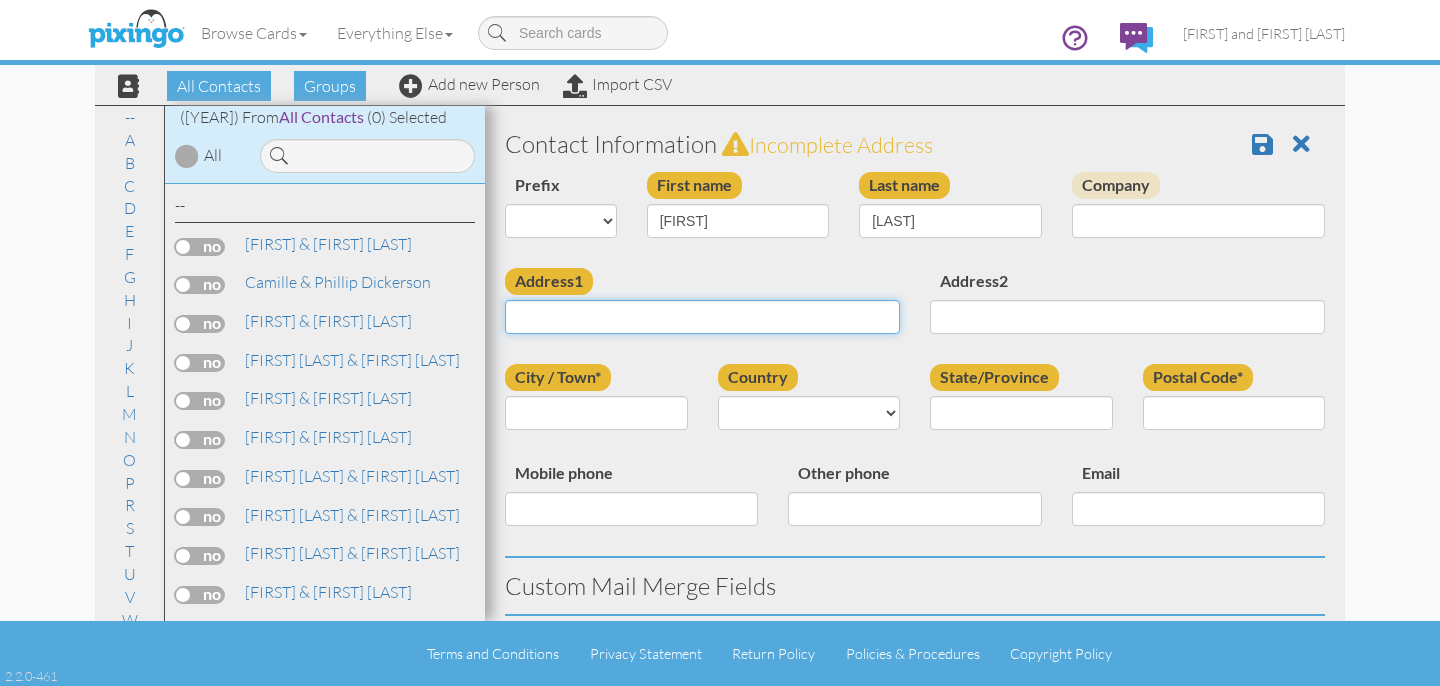 click on "Address1" at bounding box center (702, 317) 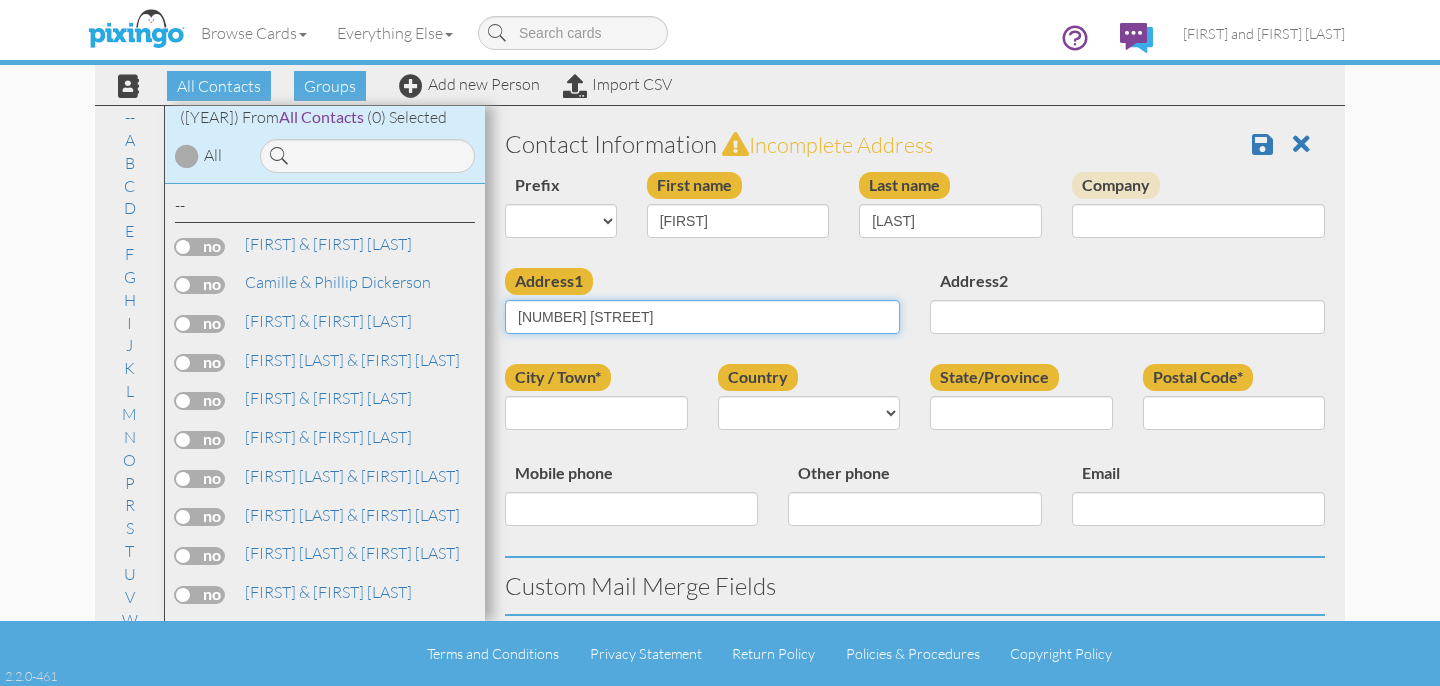 type on "[NUMBER] [STREET]" 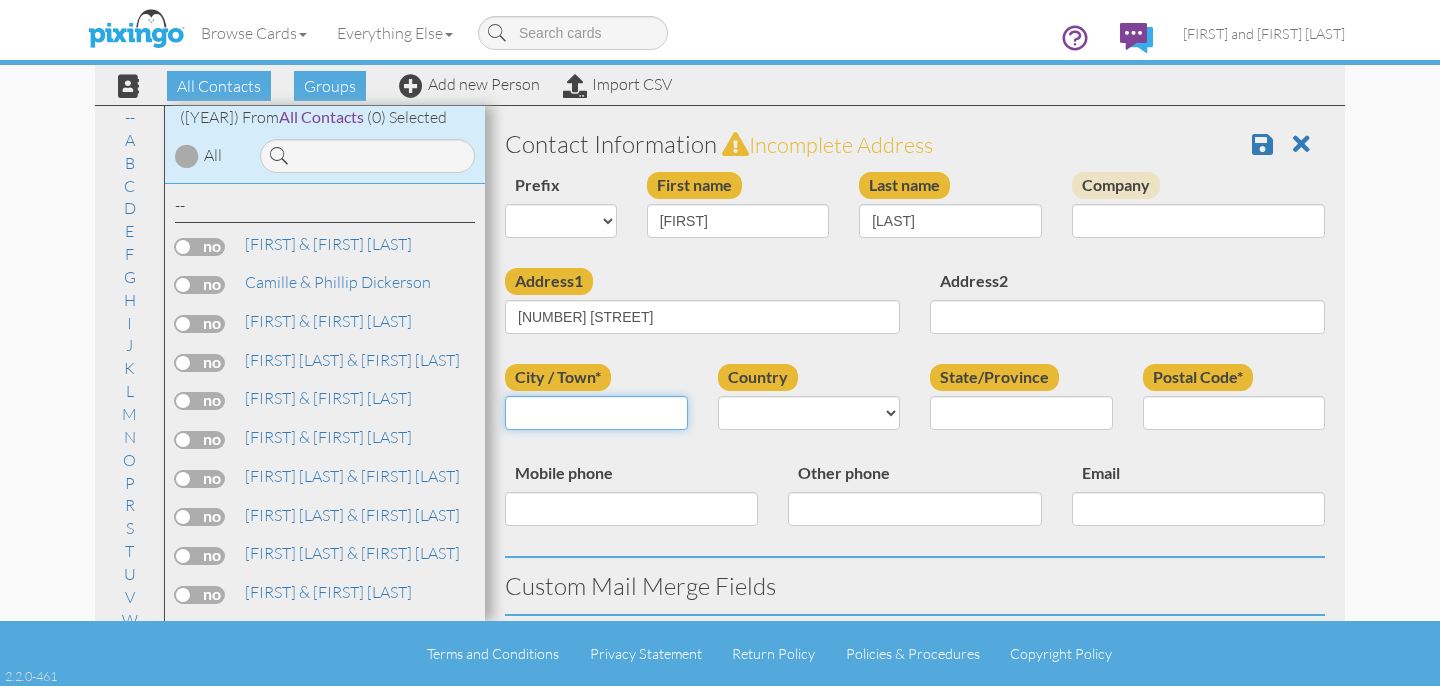 click on "City /
Town*" at bounding box center (596, 413) 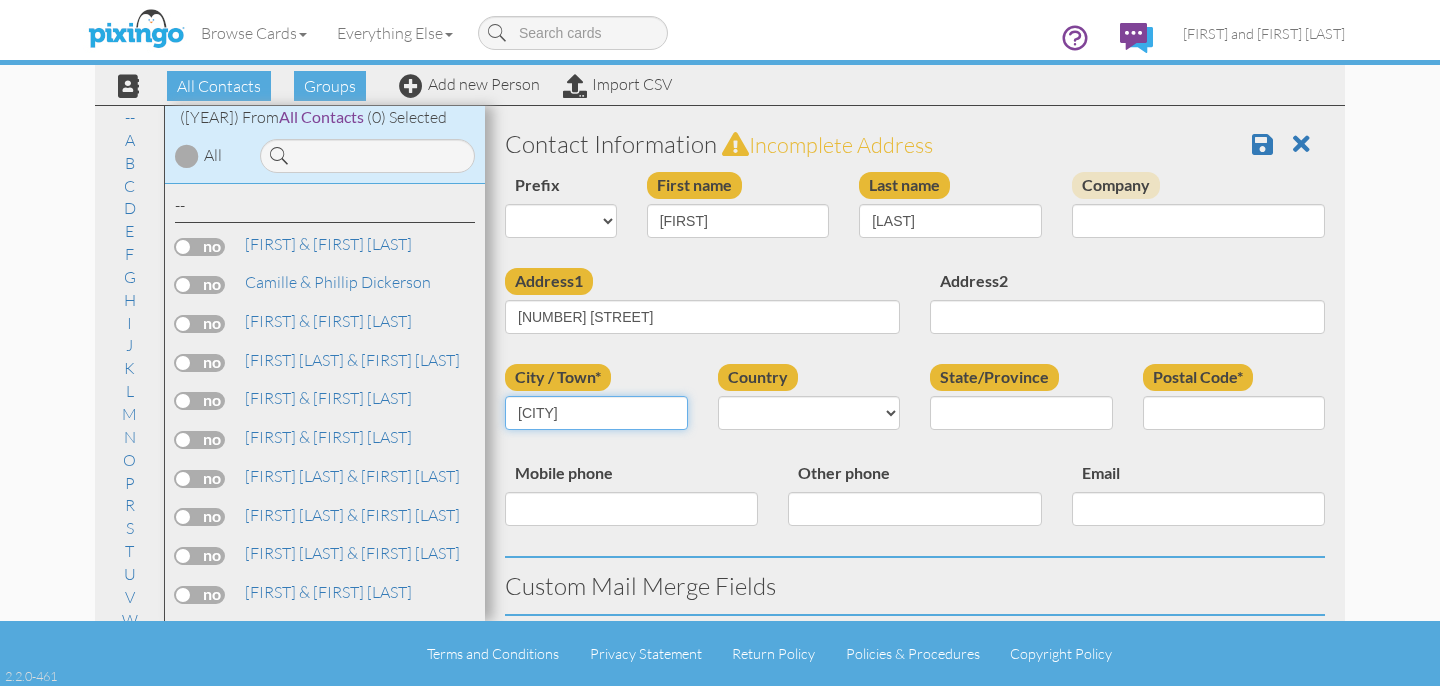 type on "Paulsboro" 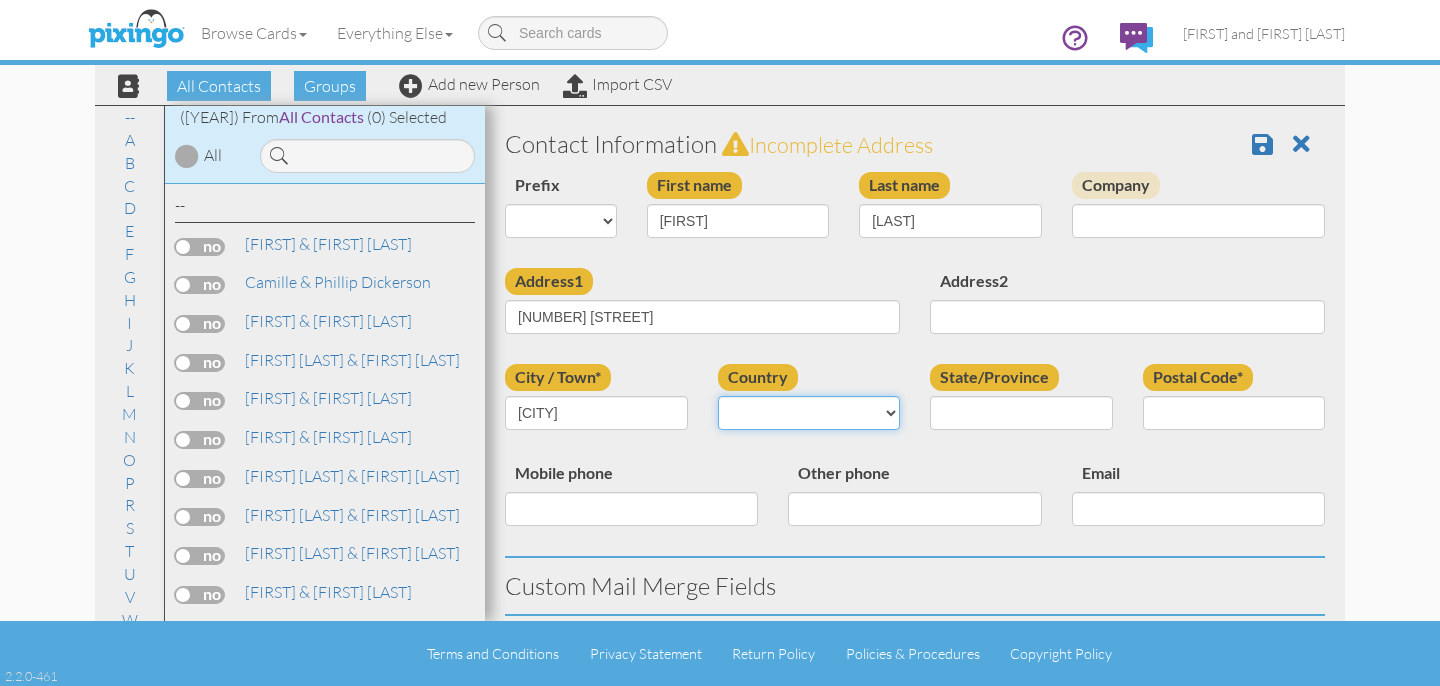 click on "United States -------------- Afghanistan Albania Algeria American Samoa Andorra Angola Anguilla Antarctica Antigua and Barbuda Argentina Armenia Aruba Australia Austria Azerbaijan Bahamas Bahrain Bangladesh Barbados Belarus Belgium Belize Benin Bermuda Bhutan Bolivia Bosnia and Herzegovina Botswana Bouvet Island Brazil British Indian Ocean Territory Brunei Darussalam Bulgaria Burkina Faso Burundi Cambodia Cameroon Canada Cape Verde Cayman Islands Central African Republic Chad Chile China Christmas Island Cocos (Keeling) Islands Colombia Comoros Congo Congo, The Democratic Republic of the Cook Islands Costa Rica Cote D'Ivoire Croatia Cuba Cyprus Czech Republic Denmark Djibouti Dominica Dominican Republic Ecuador Egypt El Salvador Equatorial Guinea Eritrea Estonia Ethiopia Falkland Islands (Malvinas) Faroe Islands Fiji Finland France French Guiana French Polynesia French Southern Territories Gabon Gambia Georgia Germany Ghana Gibraltar Greece Greenland Grenada Guadeloupe Guam Guatemala Guernsey Guinea Guyana" at bounding box center (809, 413) 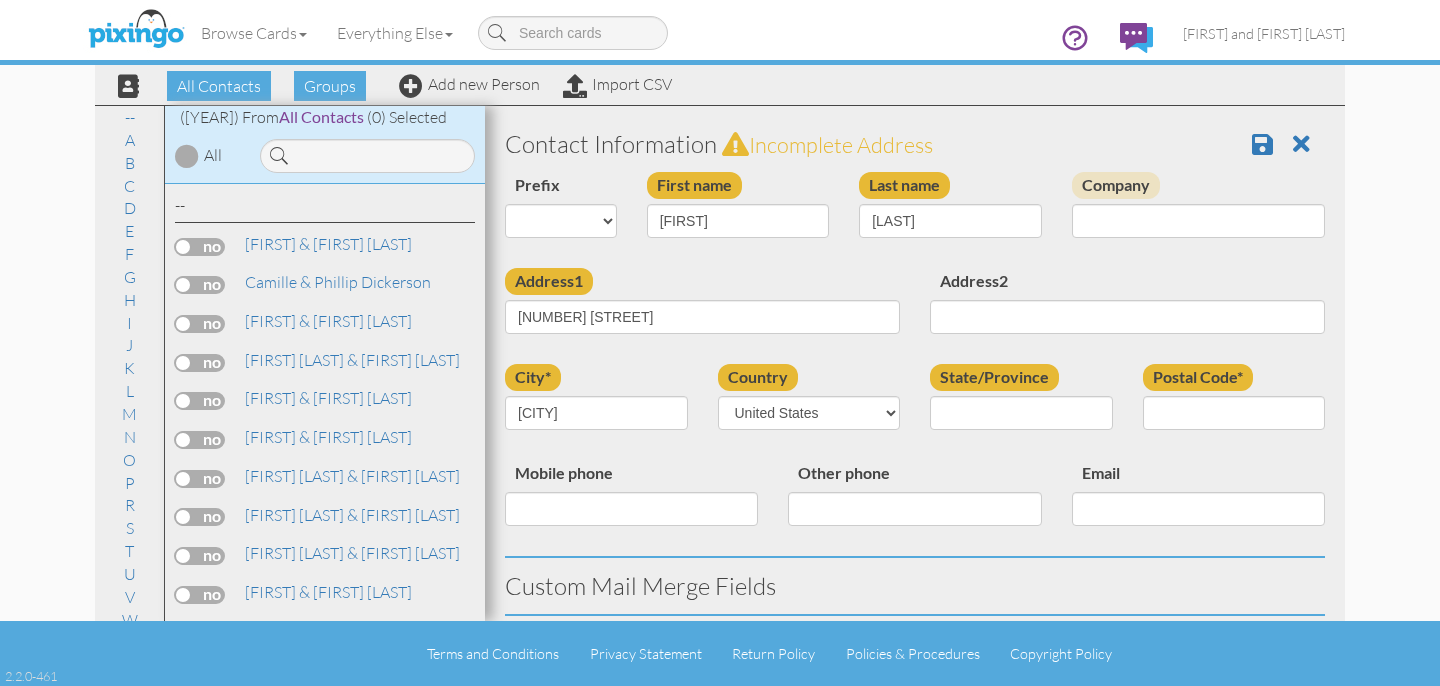 click on "State/Province" at bounding box center [0, 0] 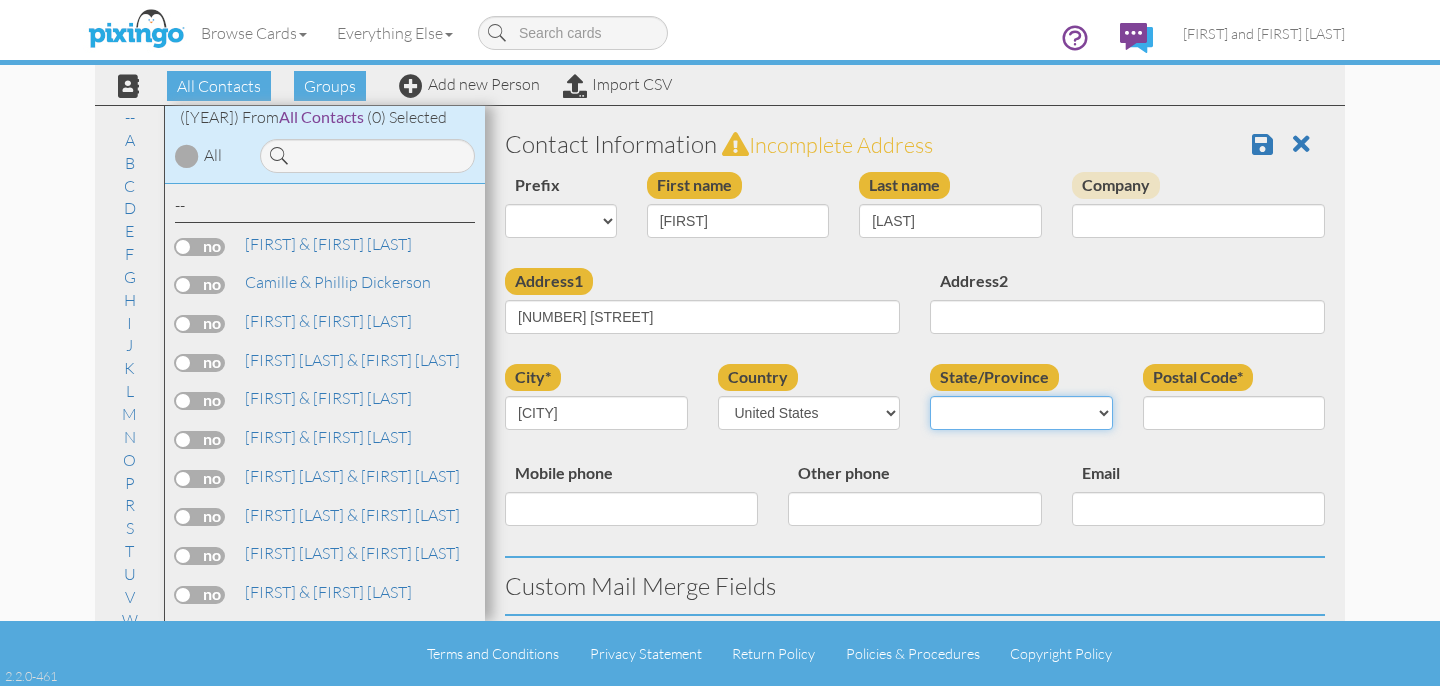 select on "object:6533" 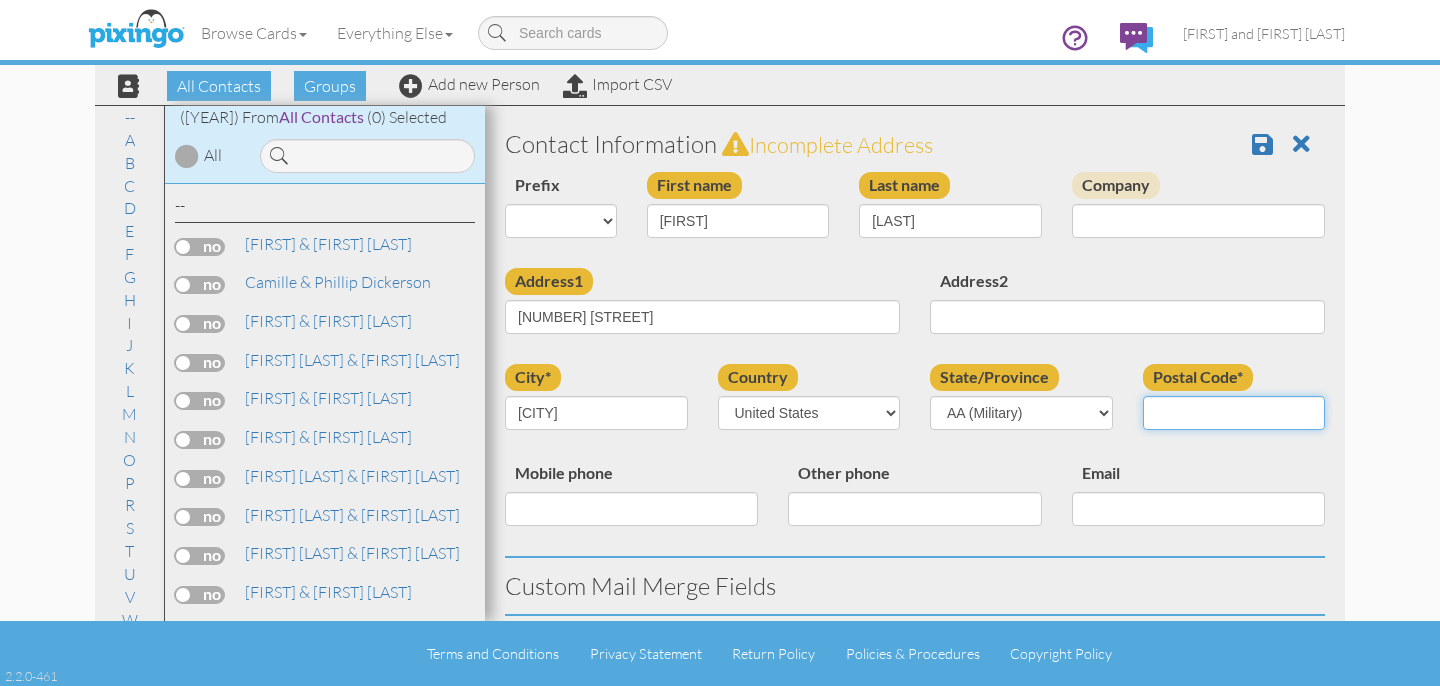 click on "Postal Code*" at bounding box center (1234, 413) 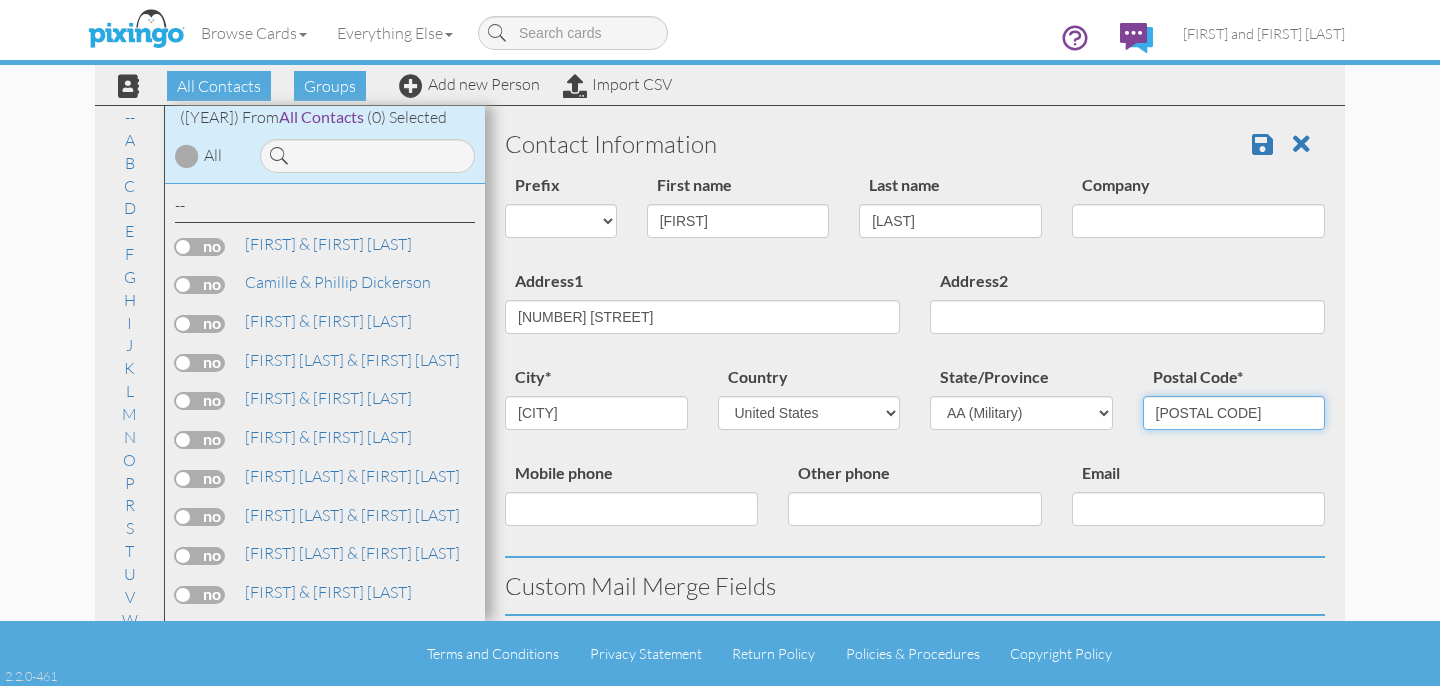 type on "08066" 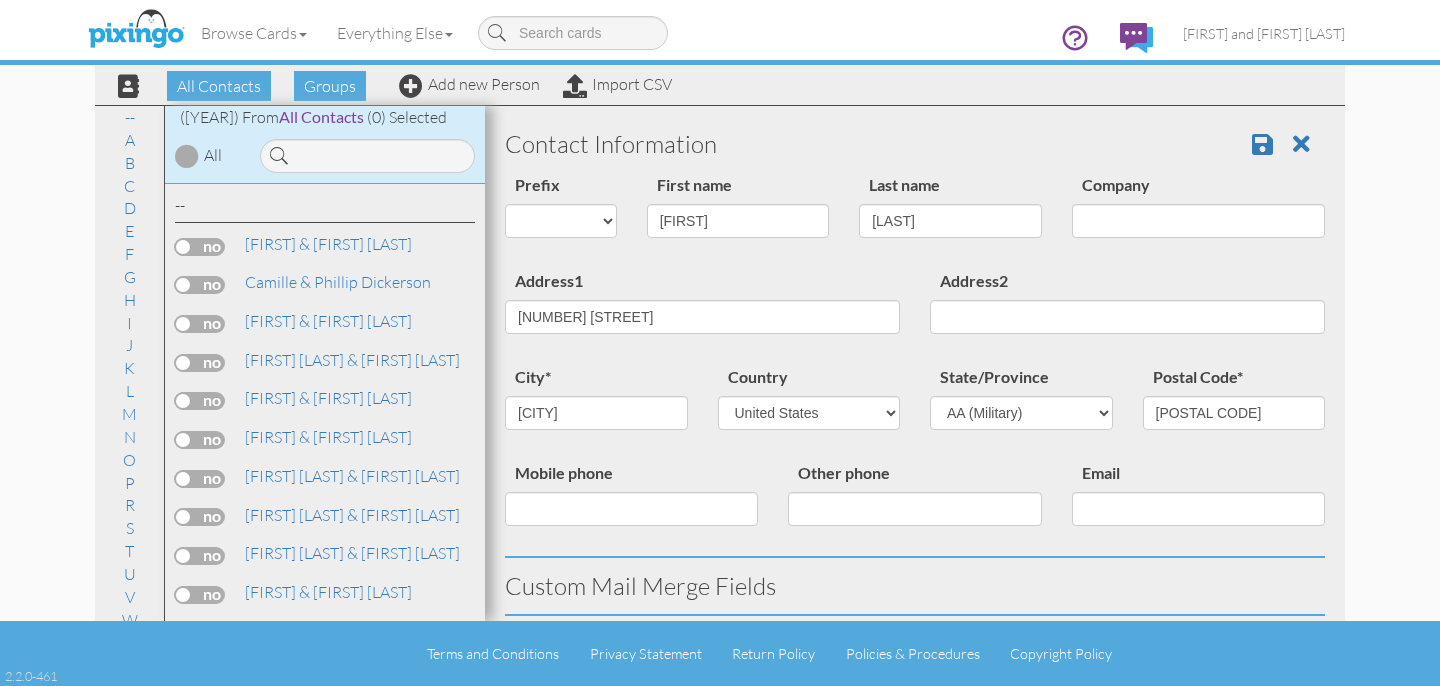 click on "State/Province
AA (Military) AE (Military) Alabama Alaska American Samoa AP (Military) Arizona Arkansas California Colorado Connecticut Delaware District Of Columbia Federated States Of Micronesia Florida Georgia Guam Hawaii Idaho Illinois Indiana Iowa Kansas Kentucky Louisiana Maine Marshall Islands Maryland Massachusetts Michigan Minnesota Mississippi Missouri Montana Nebraska Nevada New Hampshire New Jersey New Mexico New York North Carolina North Dakota Northern Mariana Islands Ohio Oklahoma Oregon Palau Pennsylvania Puerto Rico Rhode Island South Carolina South Dakota Tennessee Texas Utah Vermont Virgin Islands Virginia Washington West Virginia Wisconsin Wyoming
[object Object]" at bounding box center [1021, 404] 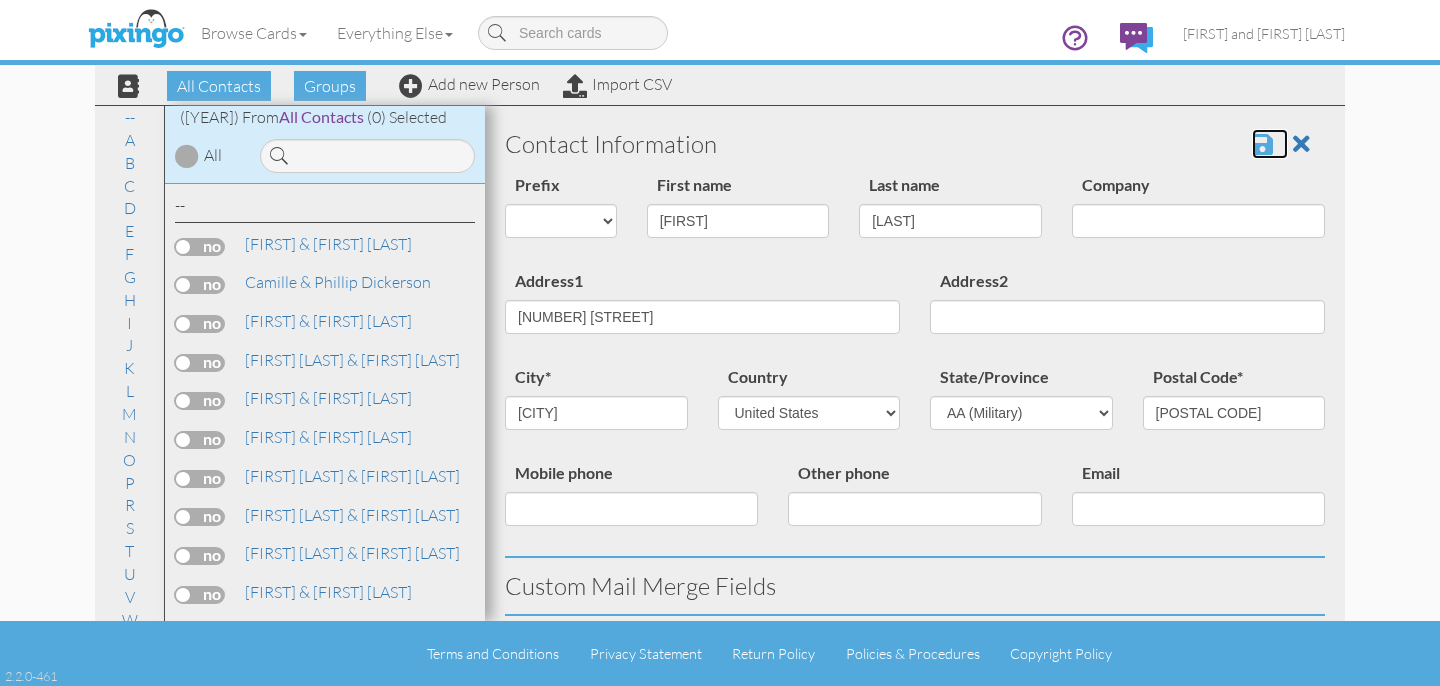 click at bounding box center [1262, 144] 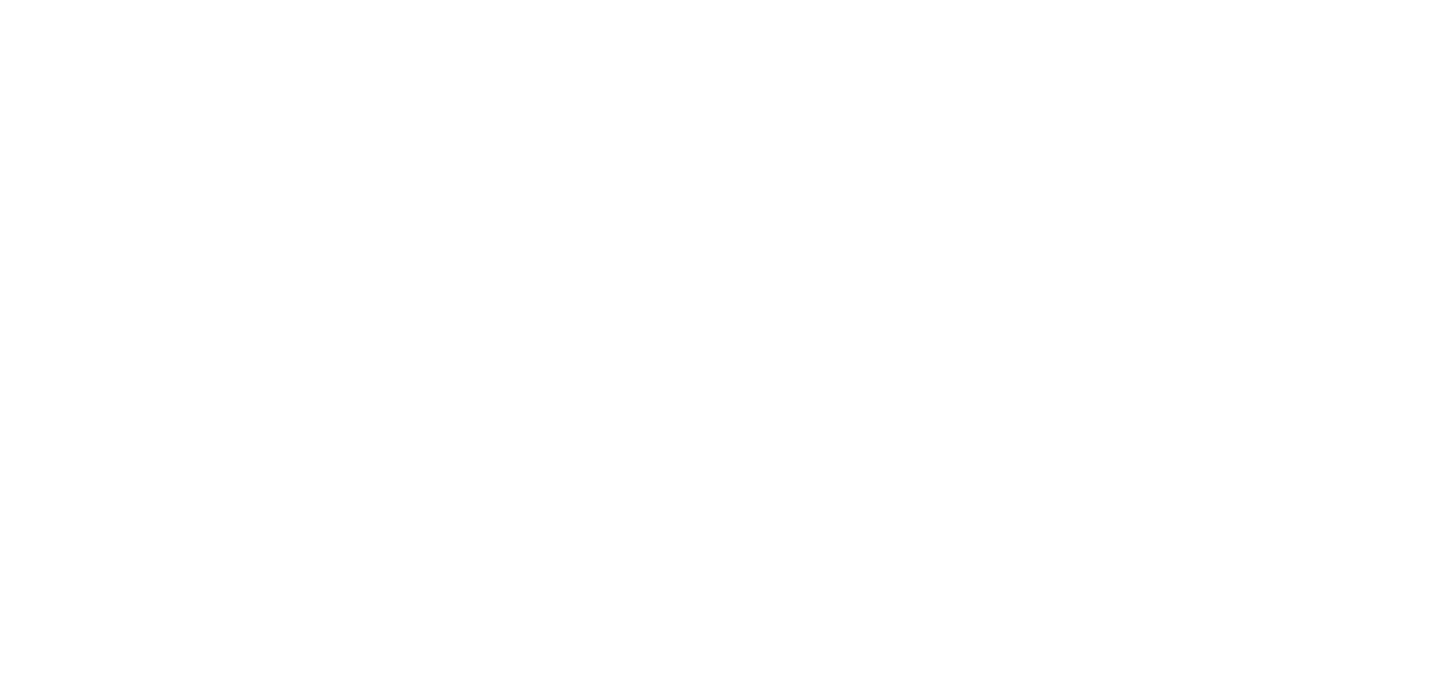 scroll, scrollTop: 0, scrollLeft: 0, axis: both 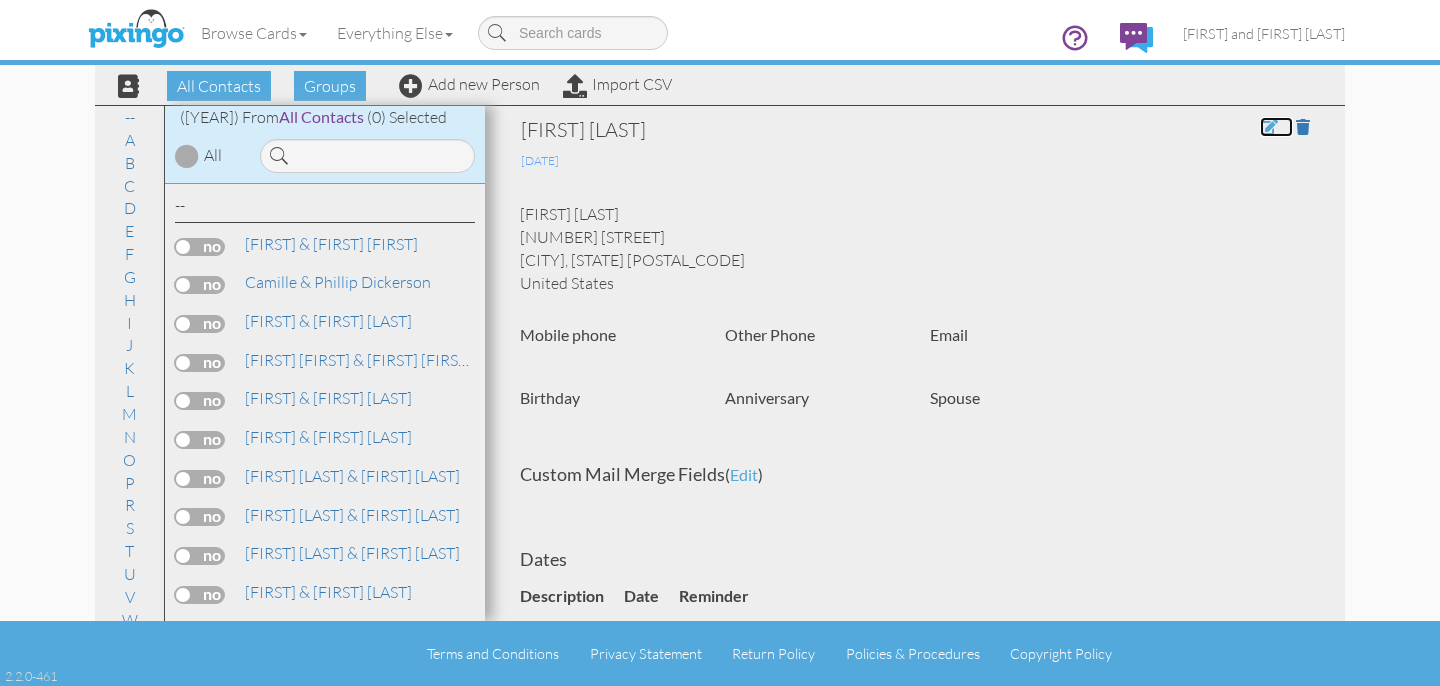 click at bounding box center [1269, 127] 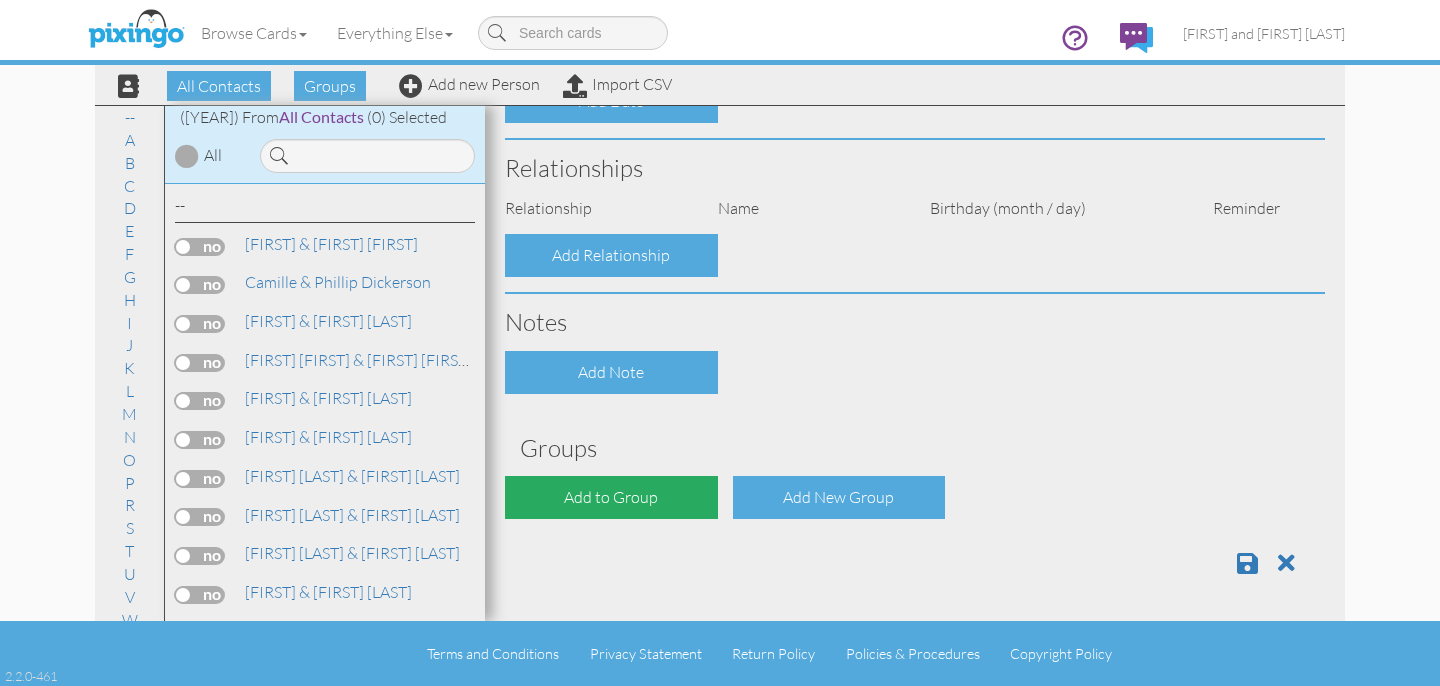 type on "[FIRST]" 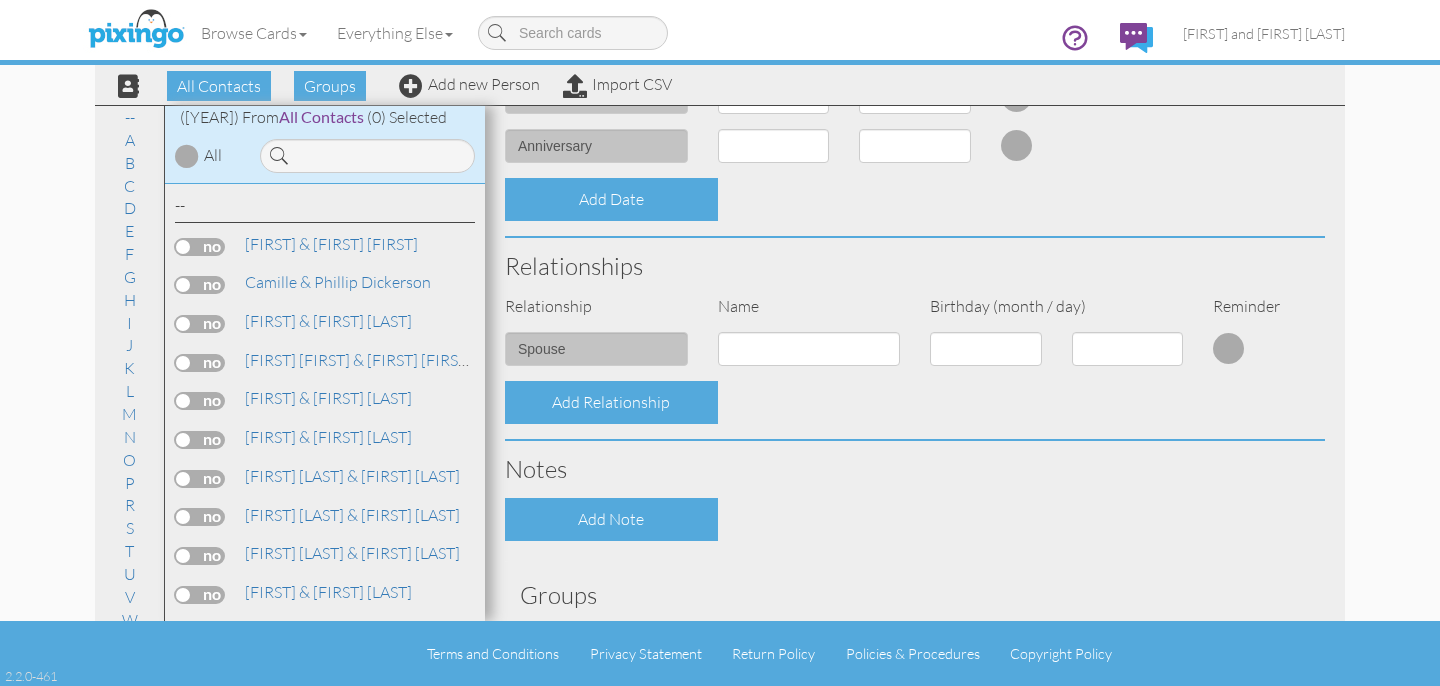 scroll, scrollTop: 728, scrollLeft: 0, axis: vertical 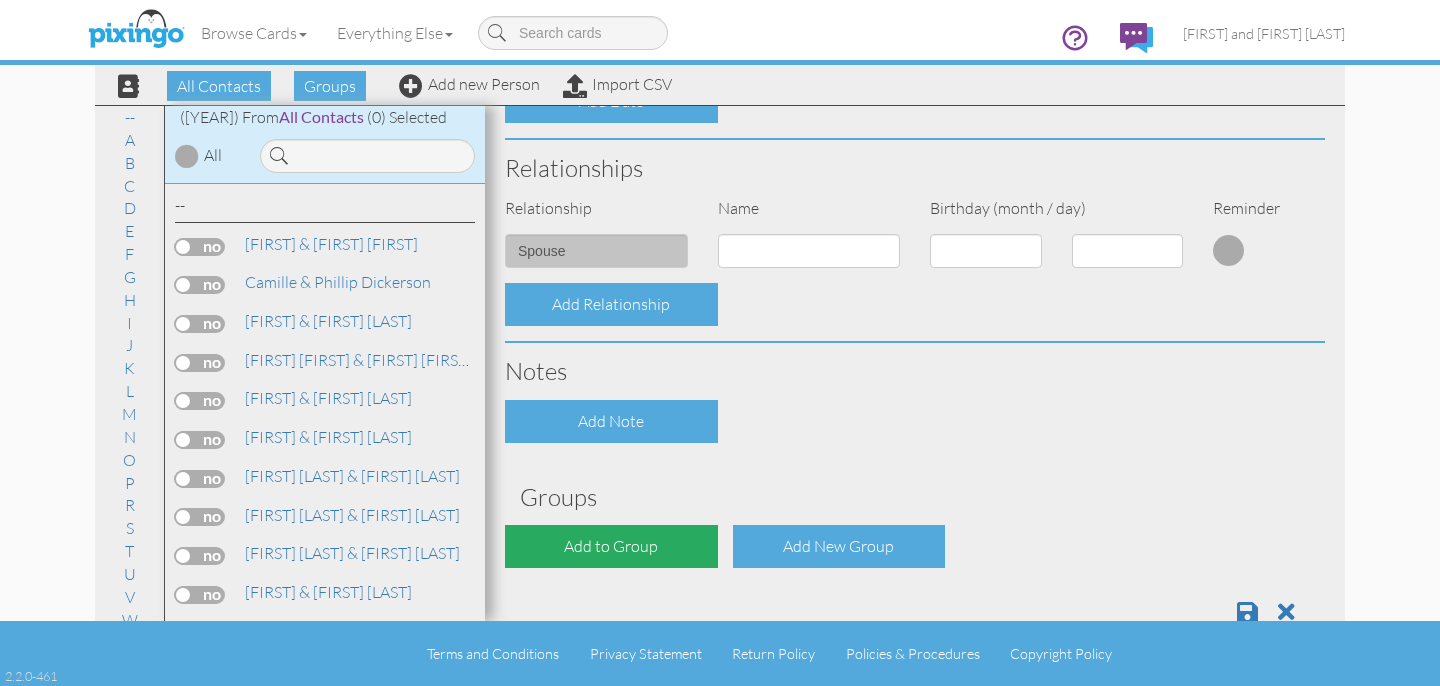 click on "Add to Group" at bounding box center [611, 546] 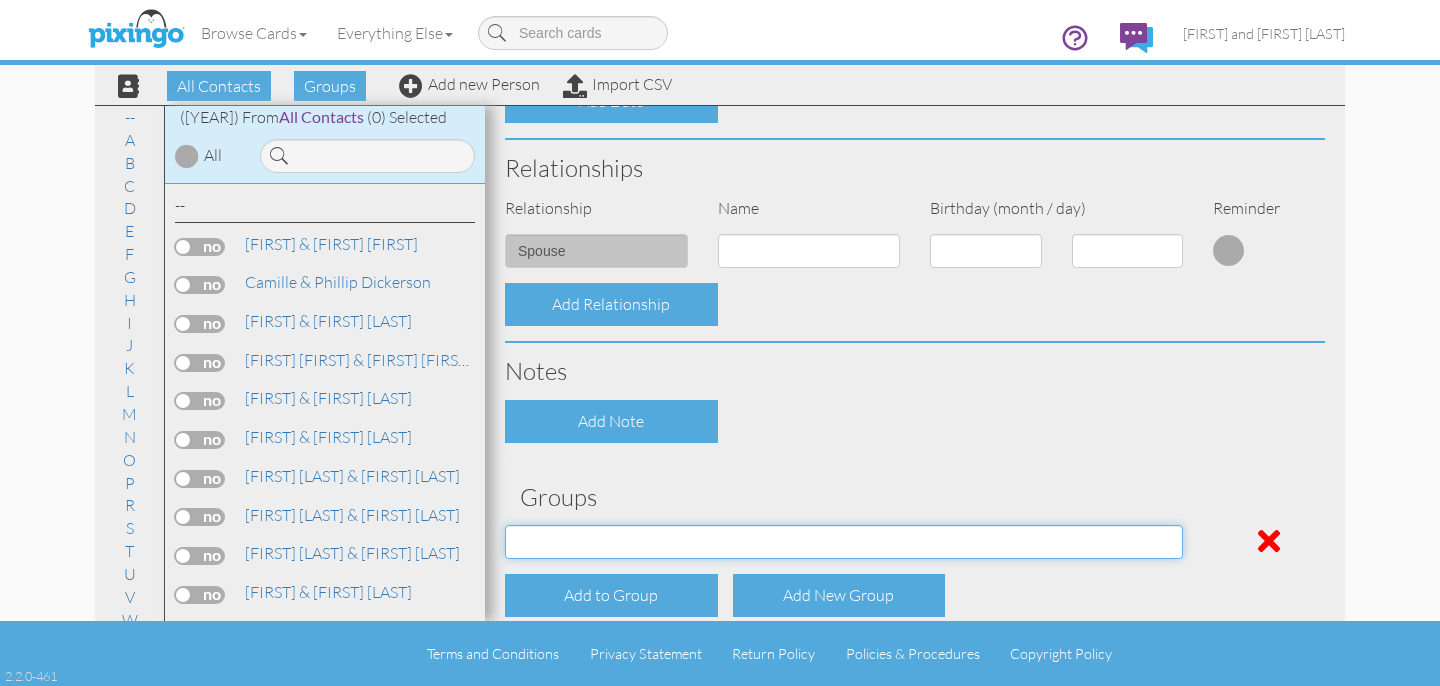 click on "All Contacts Clients Do Not Send duplicate spouse (for b-day only) Holiday Only Leads Not In Group REIA 2025" at bounding box center (844, 542) 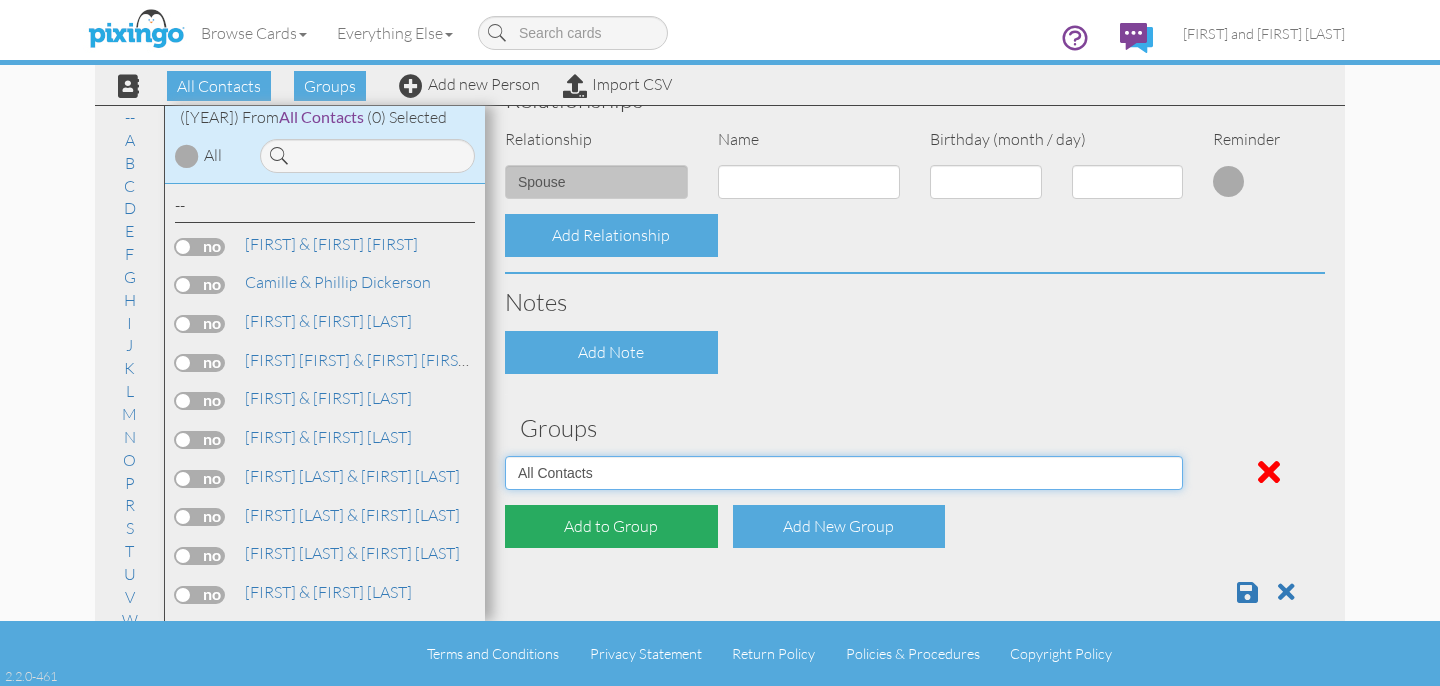 scroll, scrollTop: 826, scrollLeft: 0, axis: vertical 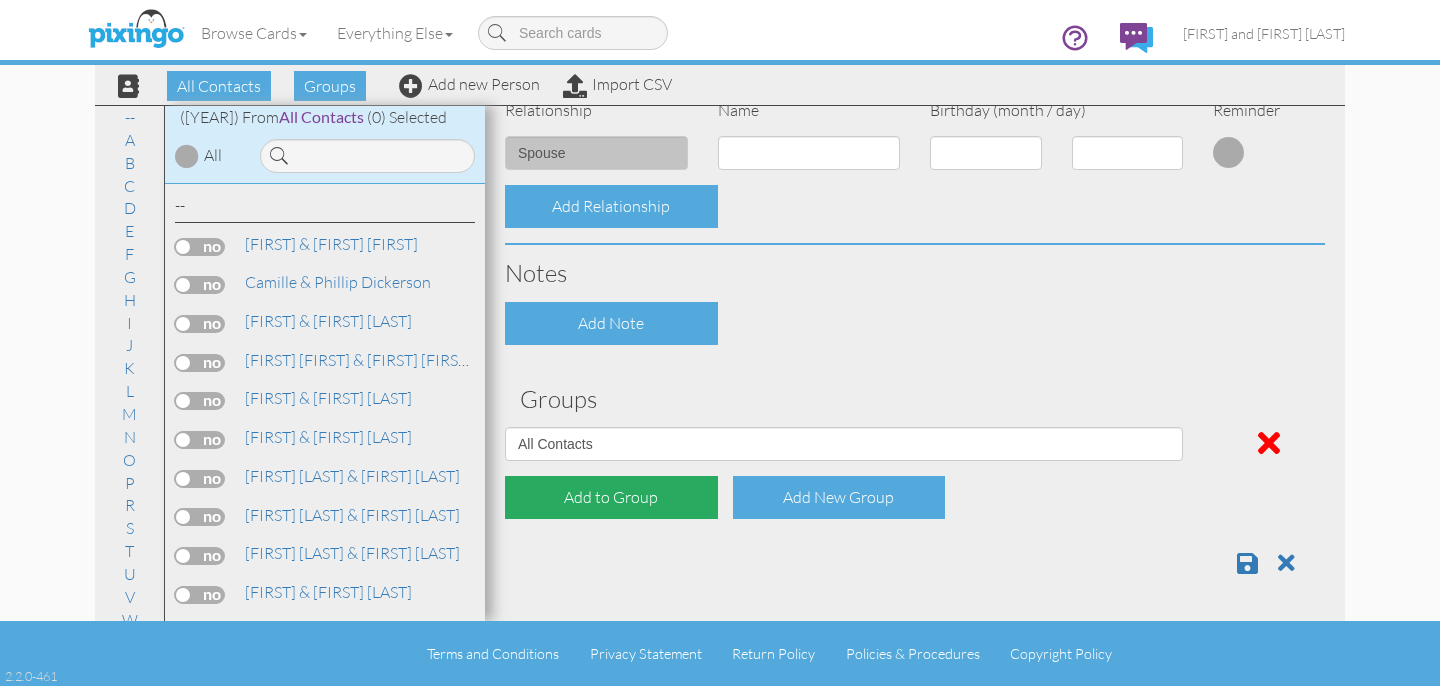 click on "Add to Group" at bounding box center (611, 497) 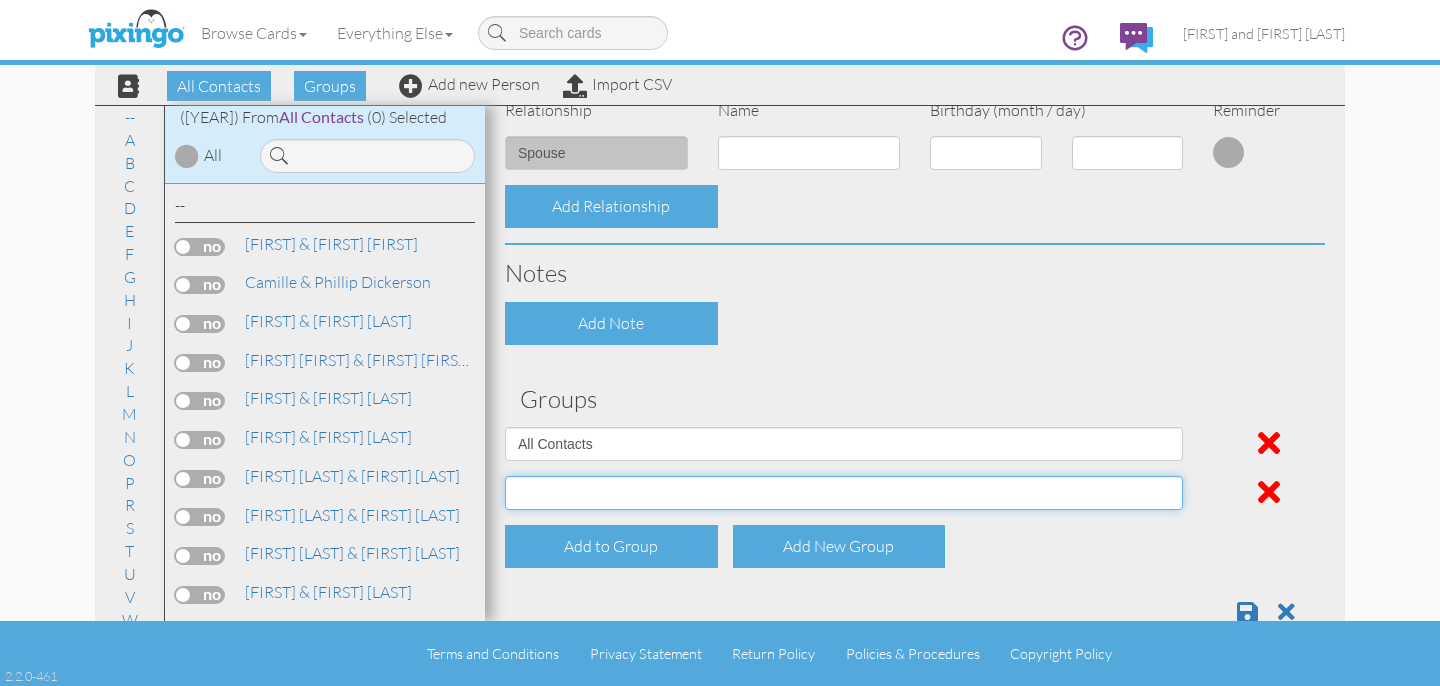 click on "All Contacts Clients Do Not Send duplicate spouse (for b-day only) Holiday Only Leads Not In Group REIA 2025" at bounding box center (844, 493) 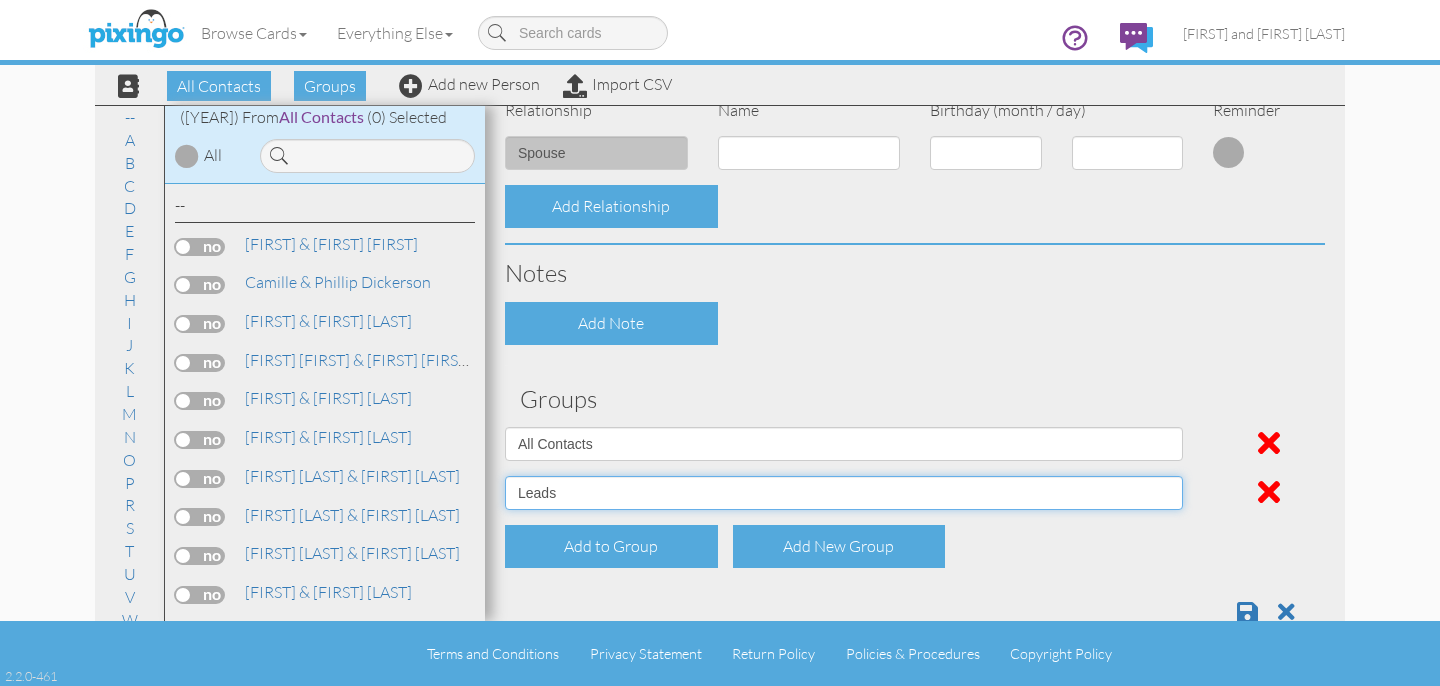 scroll, scrollTop: 875, scrollLeft: 0, axis: vertical 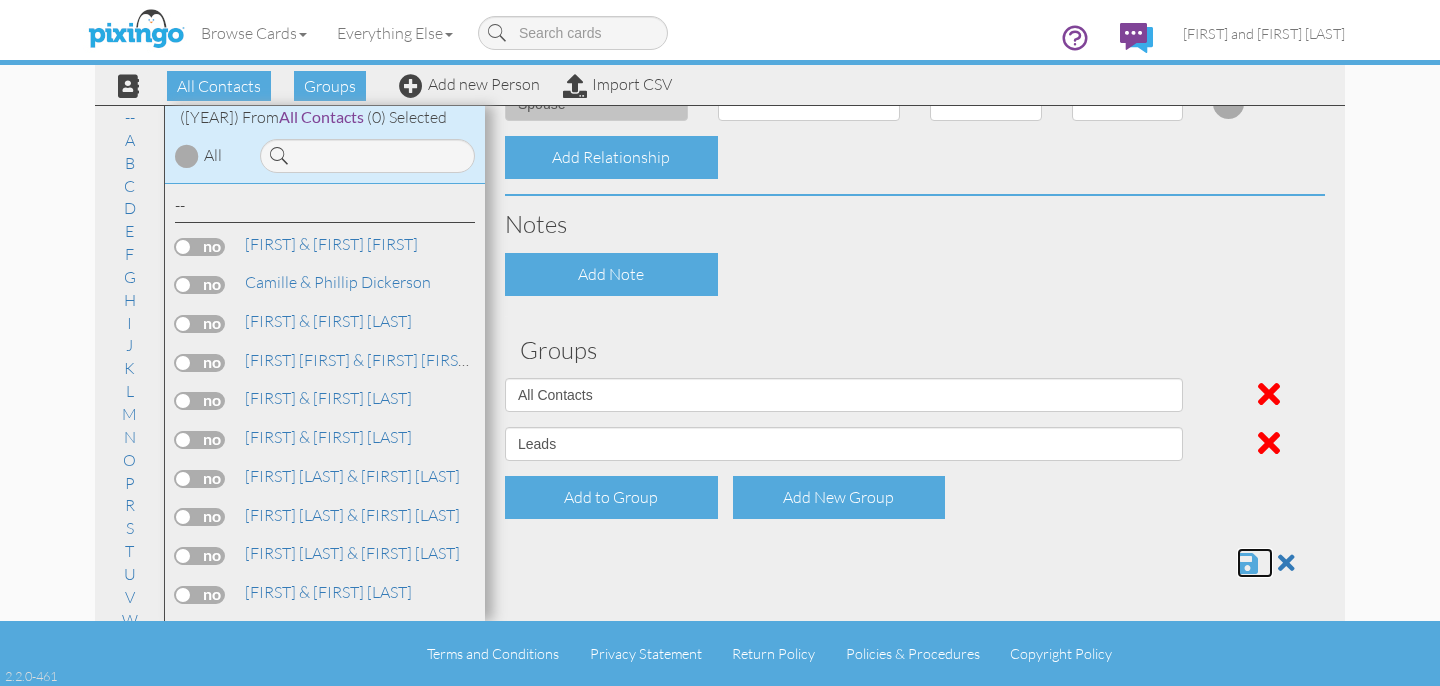 click at bounding box center (1247, 563) 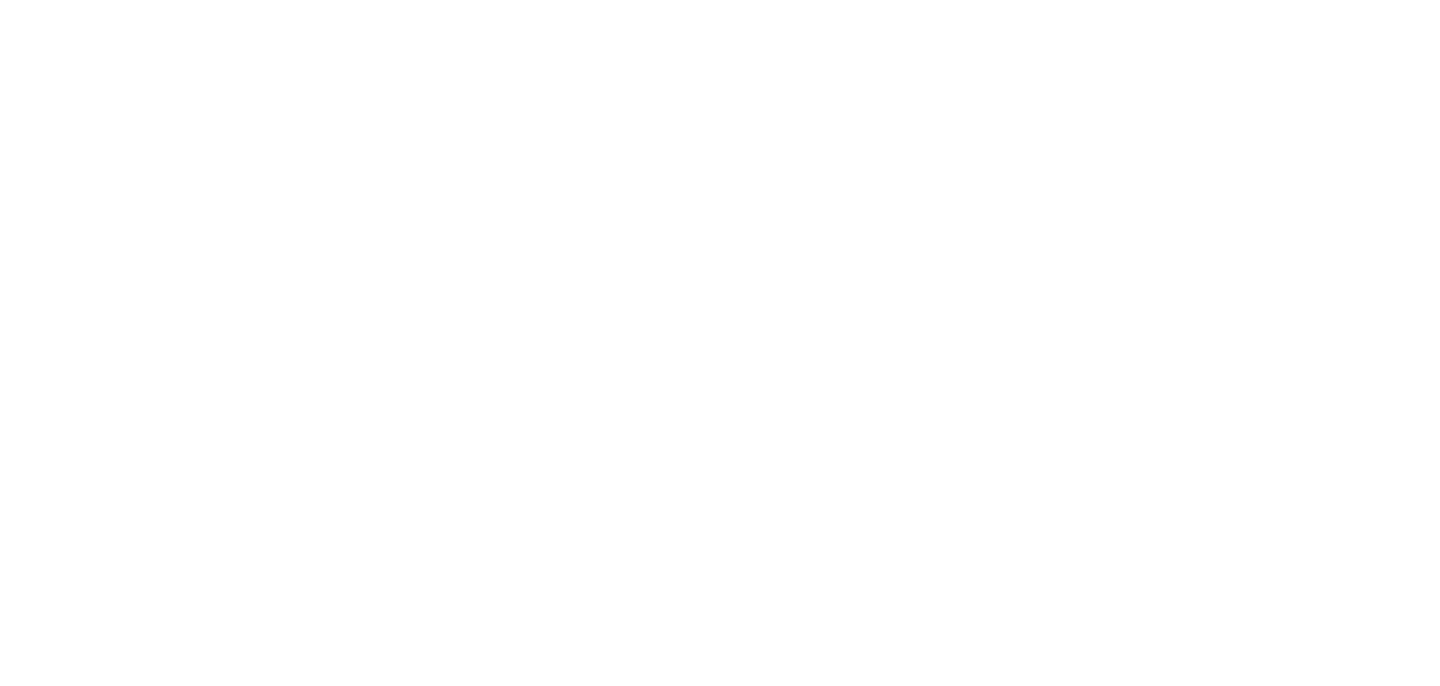 scroll, scrollTop: 0, scrollLeft: 0, axis: both 